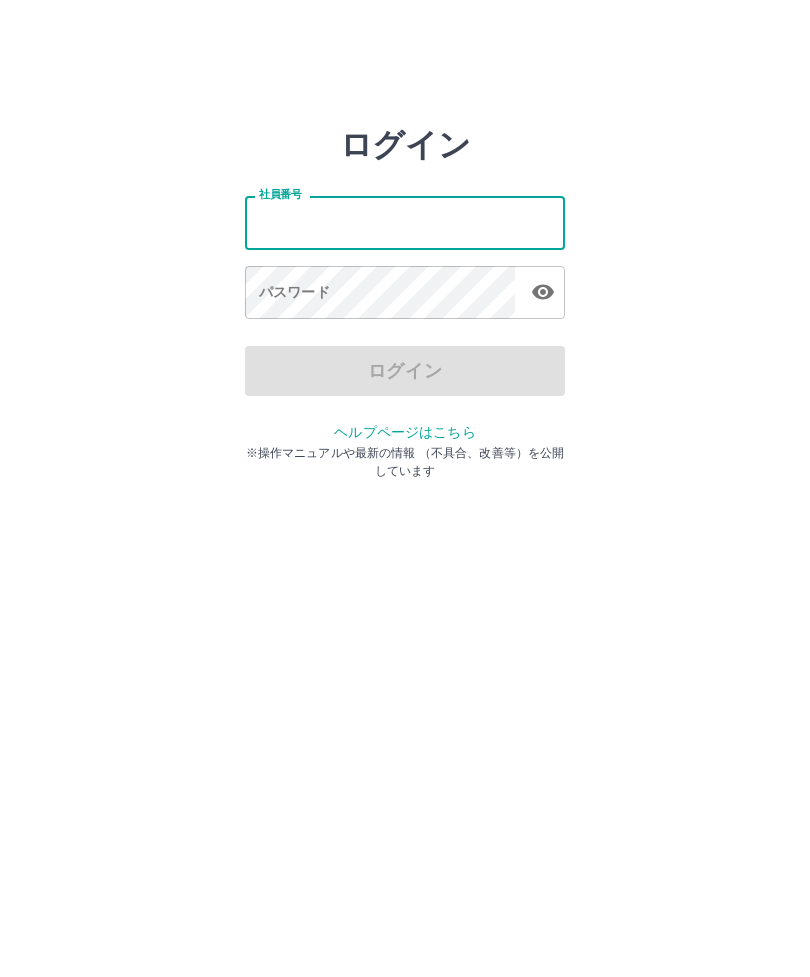 scroll, scrollTop: 0, scrollLeft: 0, axis: both 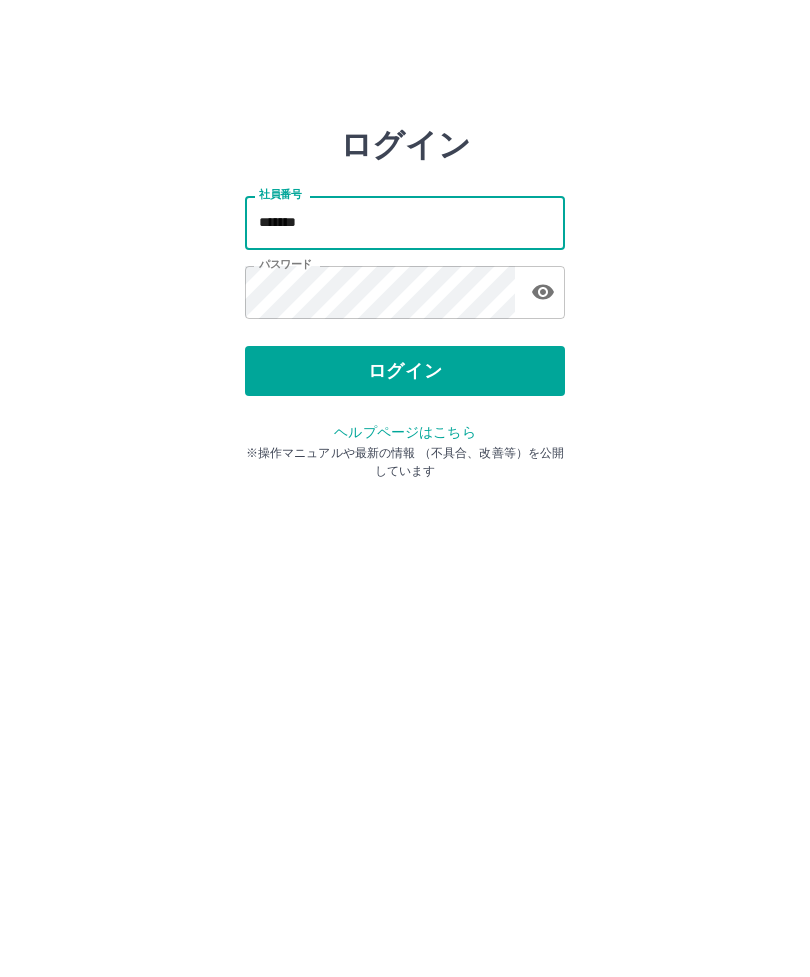 click on "ログイン" at bounding box center [405, 371] 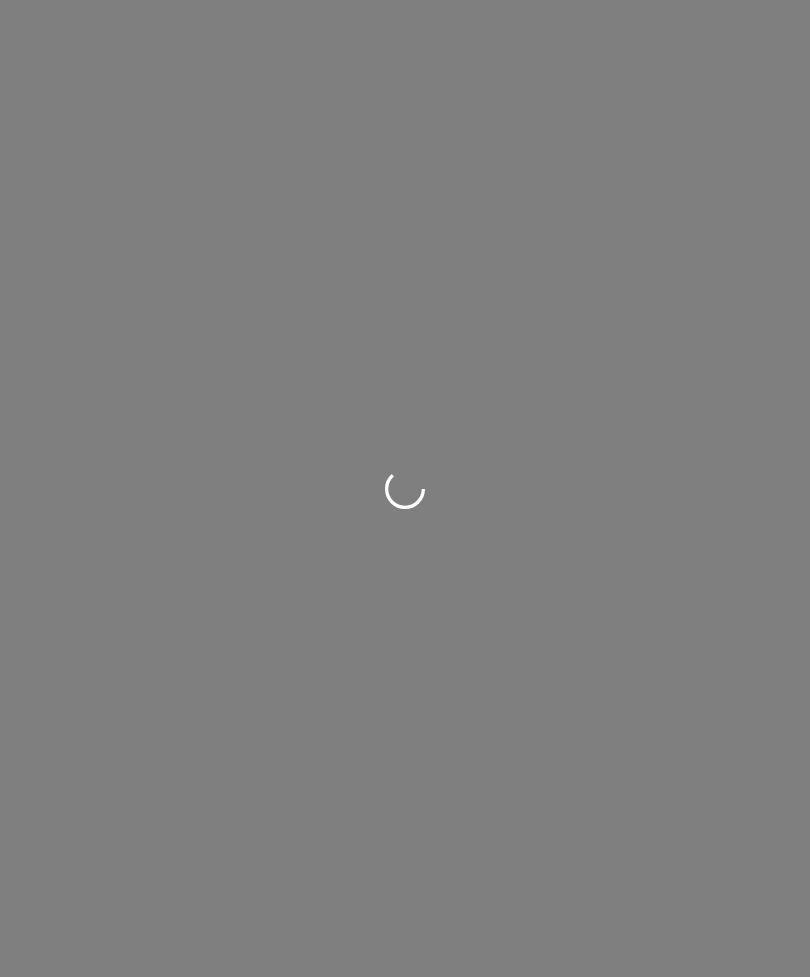 scroll, scrollTop: 0, scrollLeft: 0, axis: both 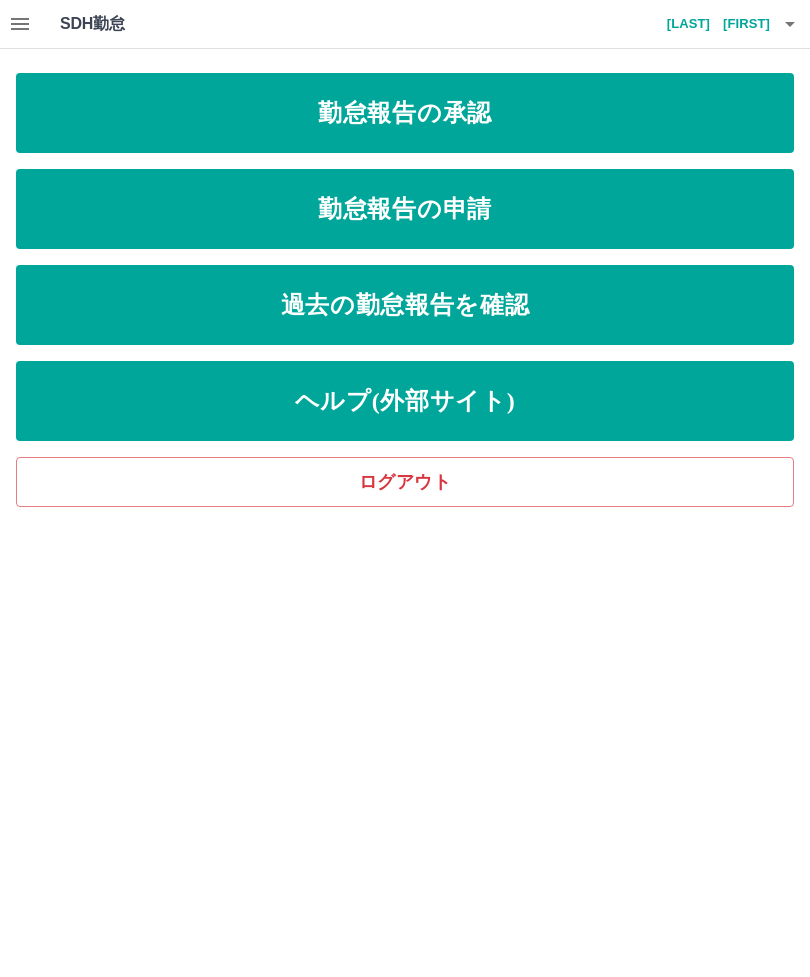 click on "勤怠報告の承認" at bounding box center [405, 113] 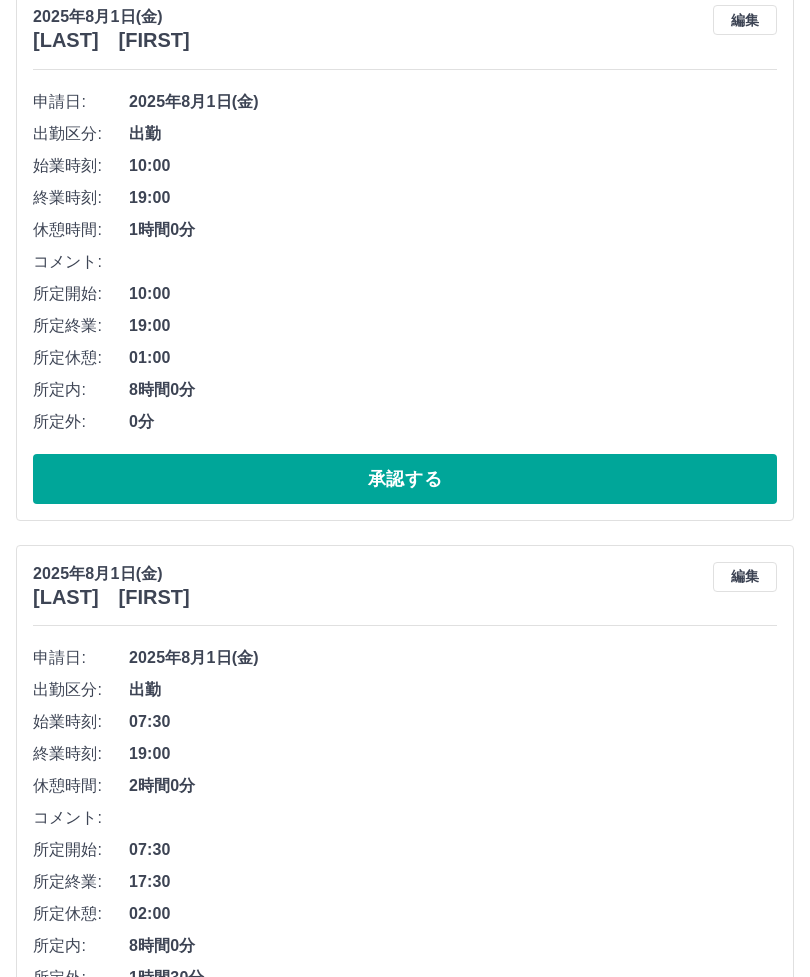 scroll, scrollTop: 1416, scrollLeft: 0, axis: vertical 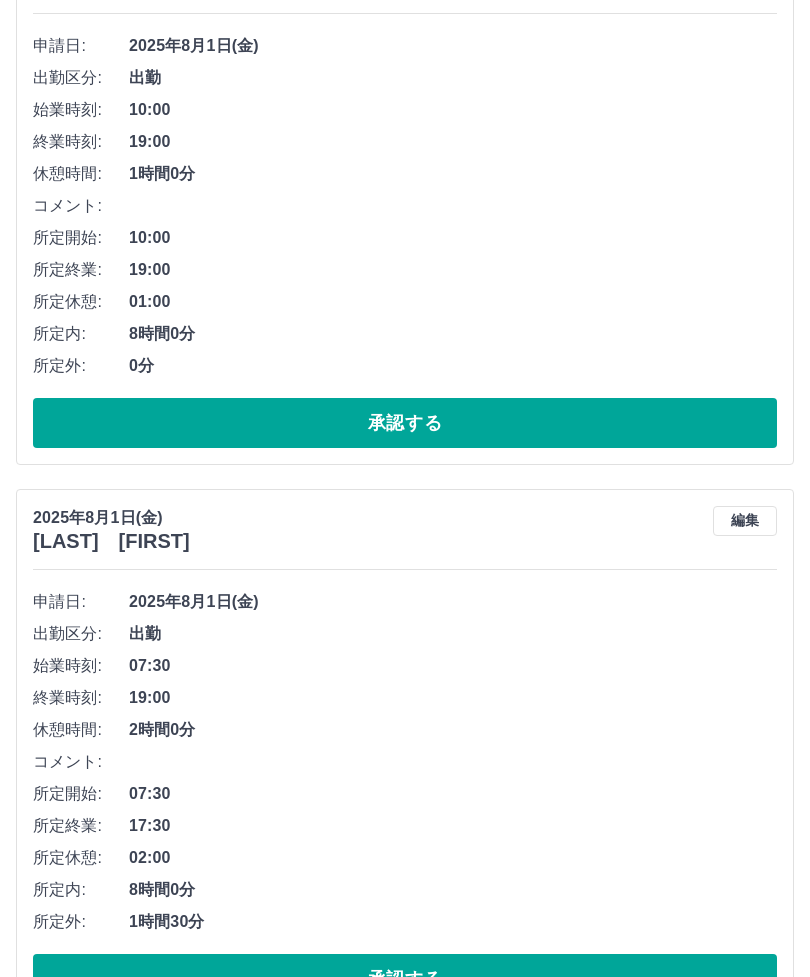 click on "承認する" at bounding box center [405, 979] 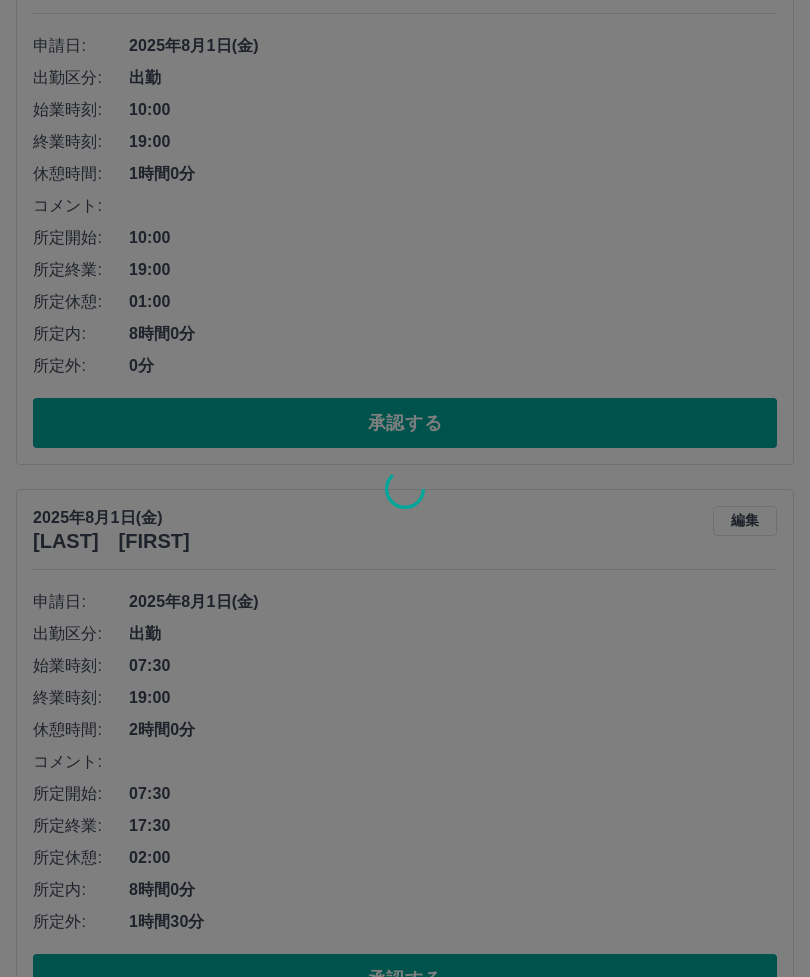 scroll, scrollTop: 860, scrollLeft: 0, axis: vertical 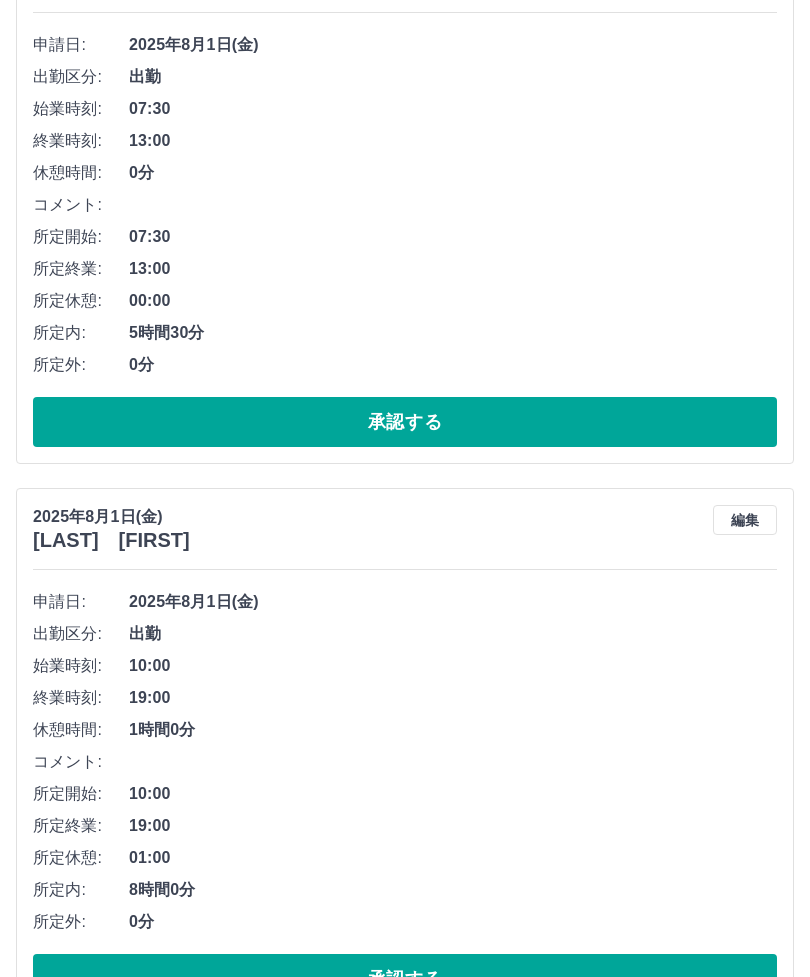 click on "承認する" at bounding box center [405, 979] 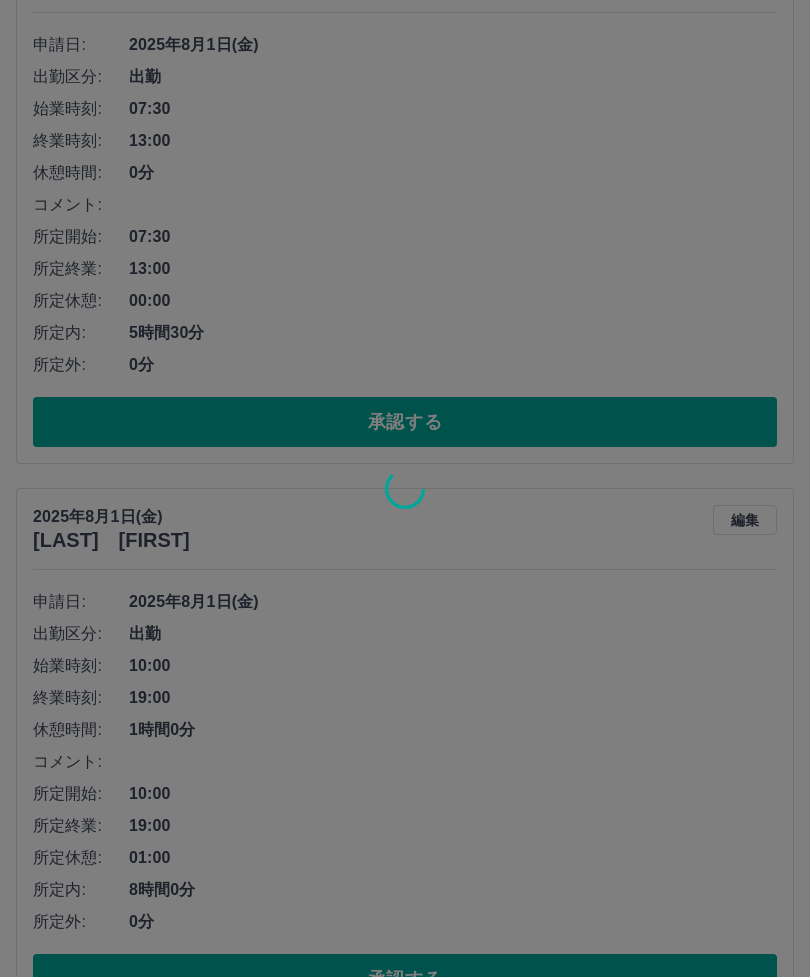 scroll, scrollTop: 304, scrollLeft: 0, axis: vertical 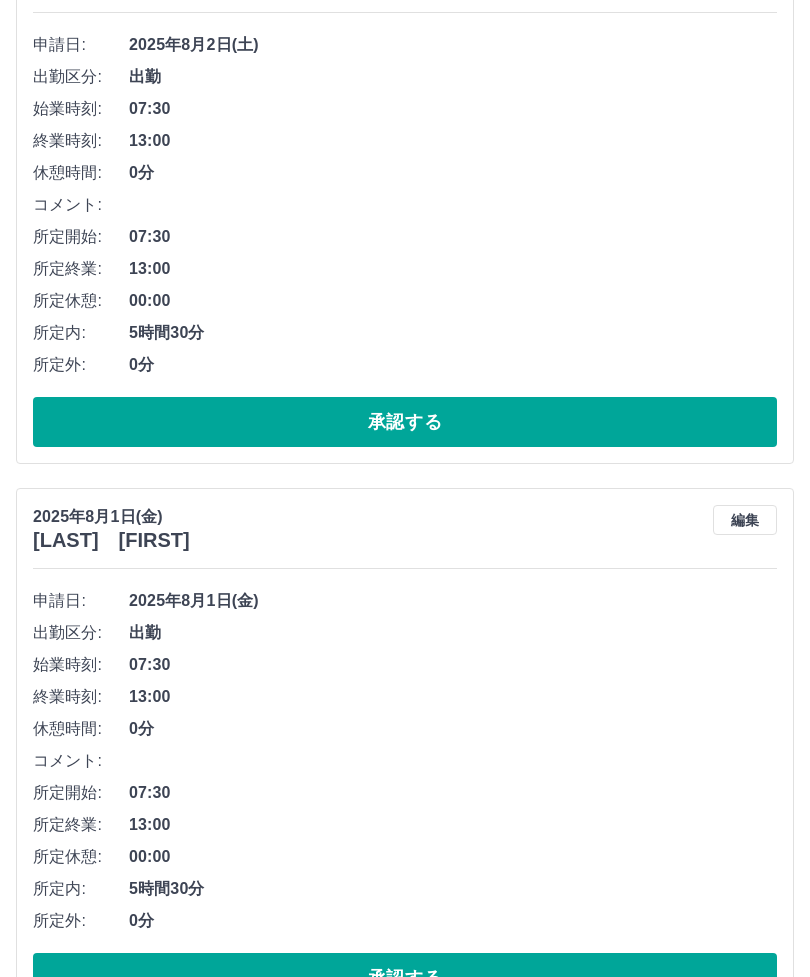 click on "承認する" at bounding box center (405, 978) 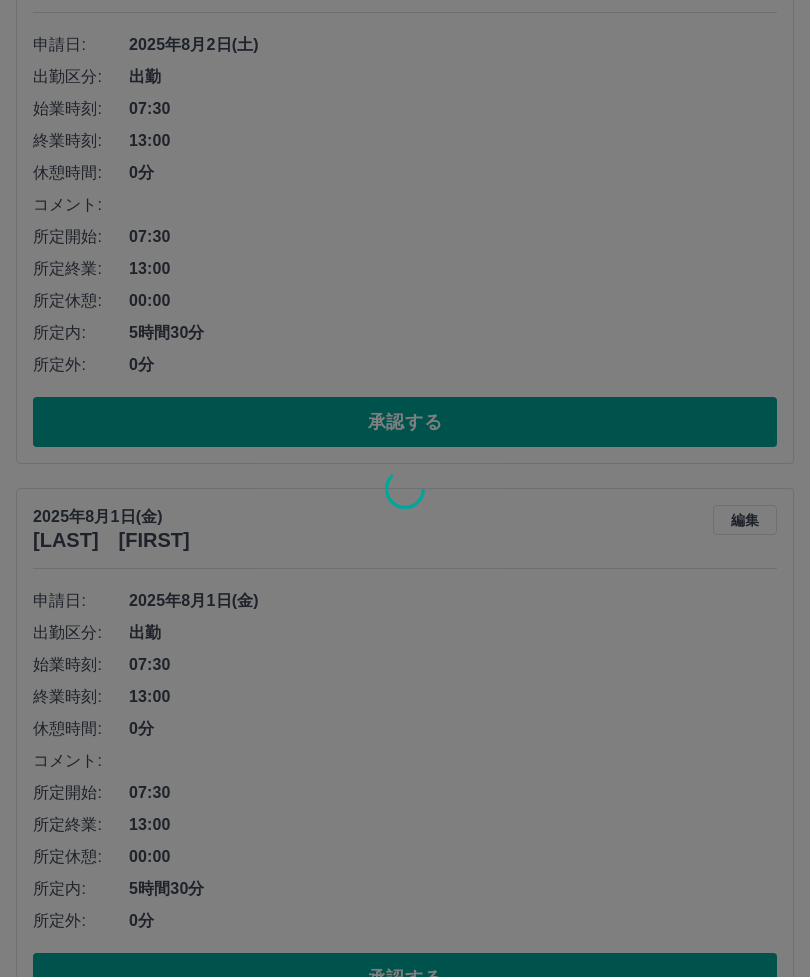 scroll, scrollTop: 0, scrollLeft: 0, axis: both 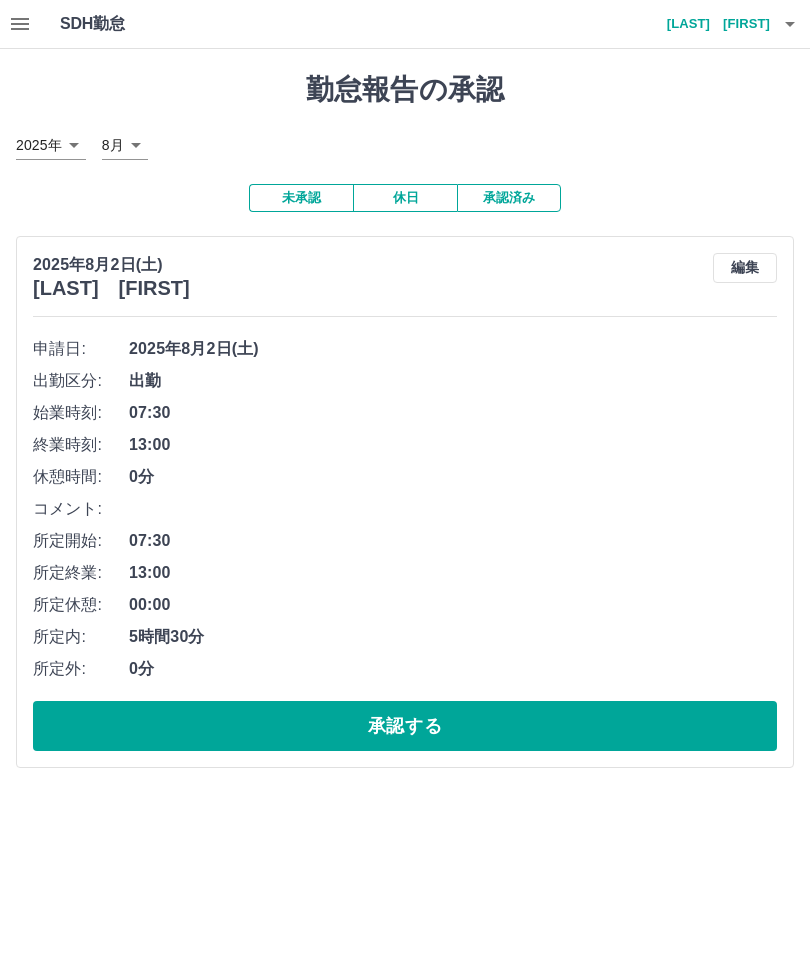 click at bounding box center [20, 24] 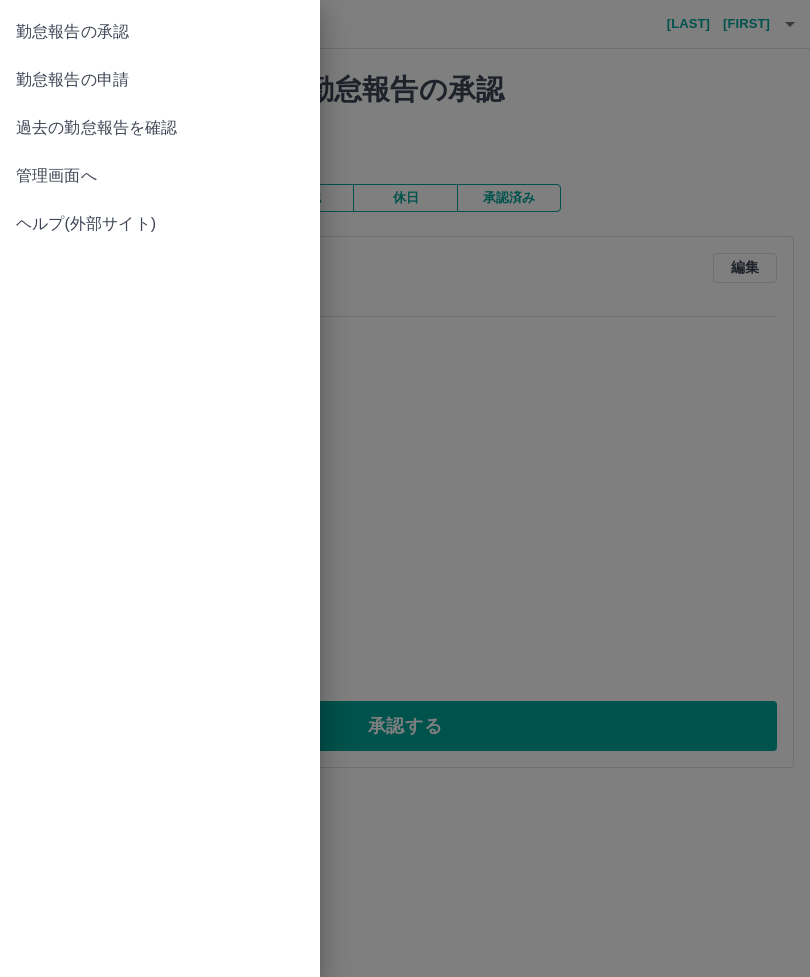 click on "勤怠報告の申請" at bounding box center [160, 80] 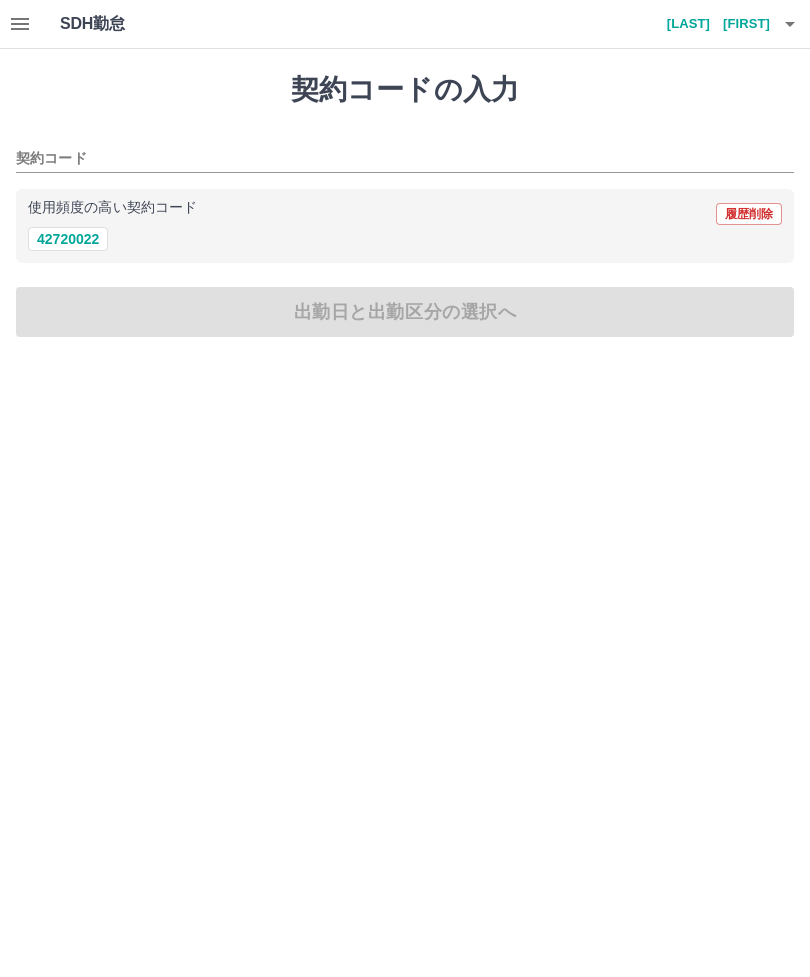 click on "42720022" at bounding box center (68, 239) 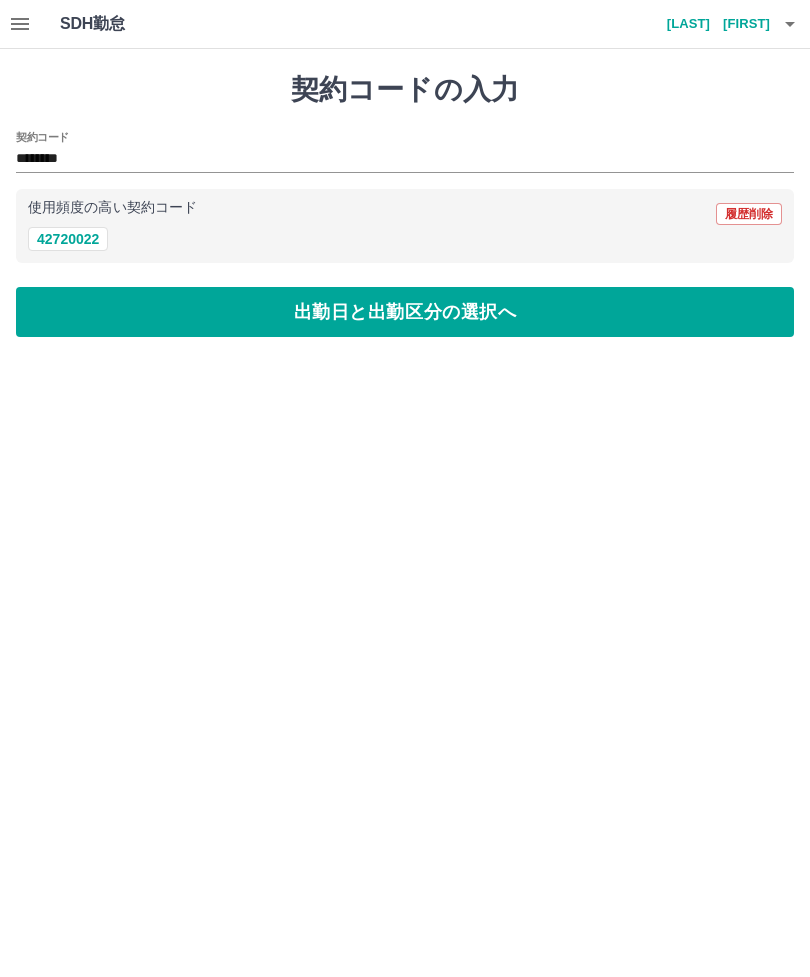 click on "出勤日と出勤区分の選択へ" at bounding box center [405, 312] 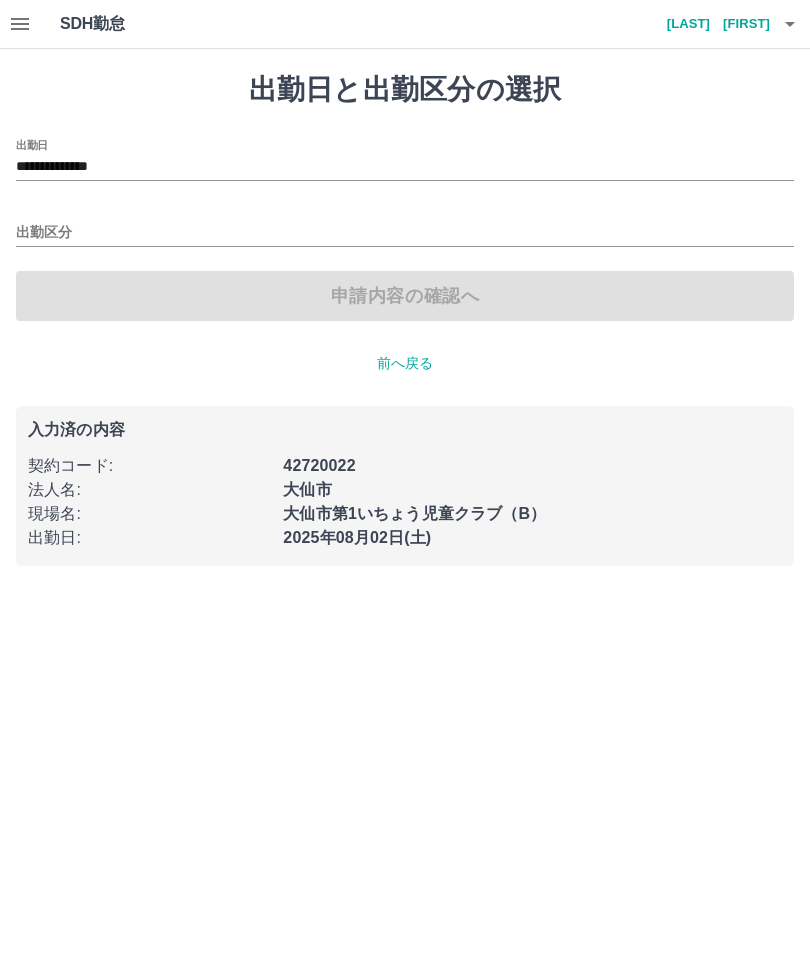 click on "出勤区分" at bounding box center (405, 226) 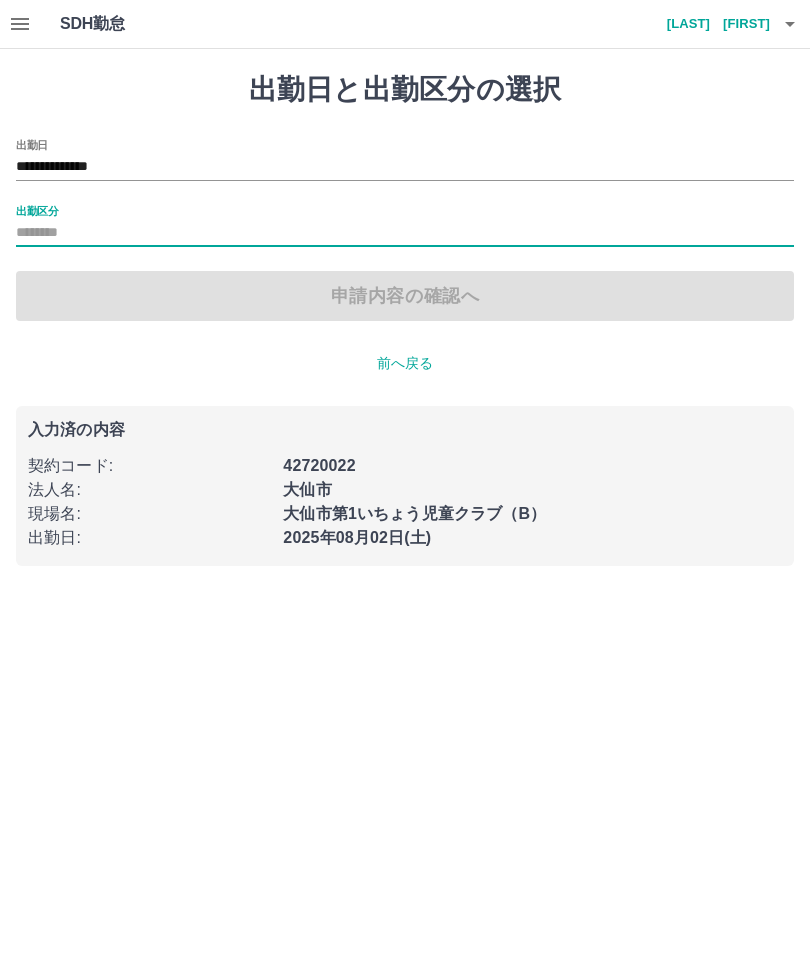 click on "出勤区分" at bounding box center (37, 210) 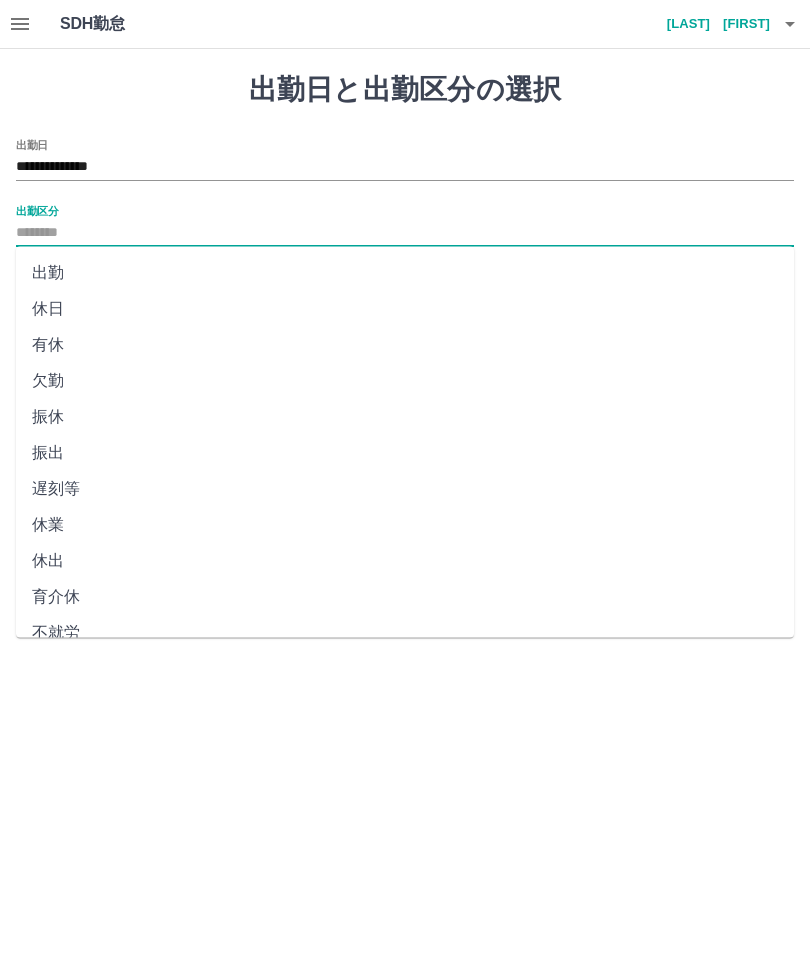 click on "出勤" at bounding box center (405, 273) 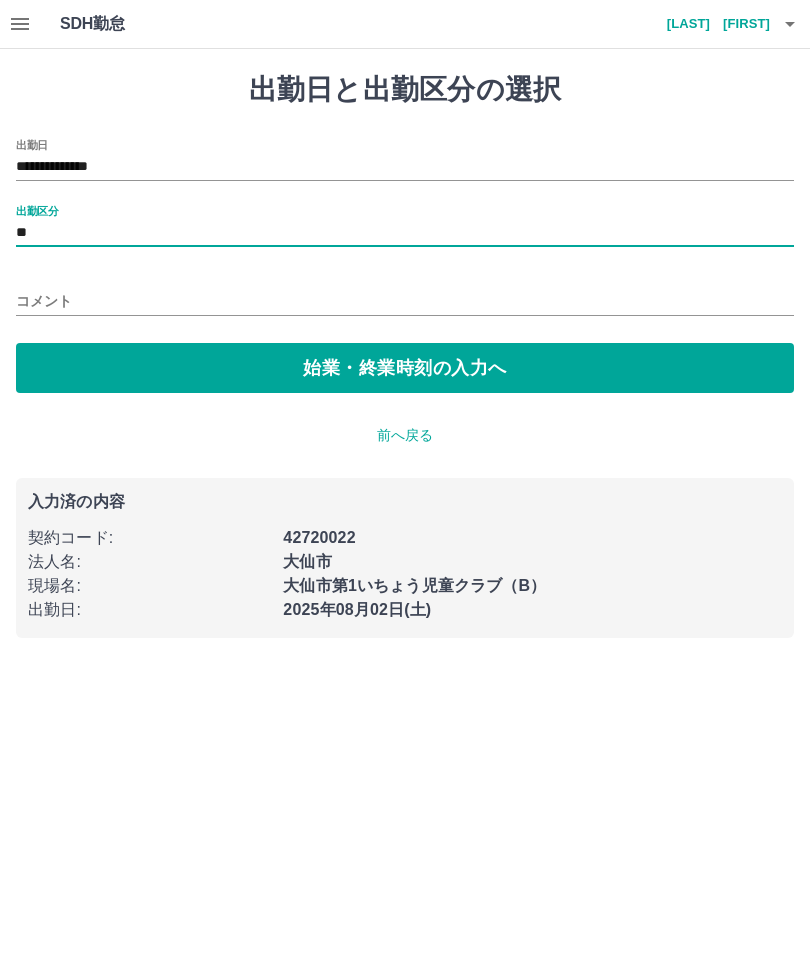 click on "始業・終業時刻の入力へ" at bounding box center [405, 368] 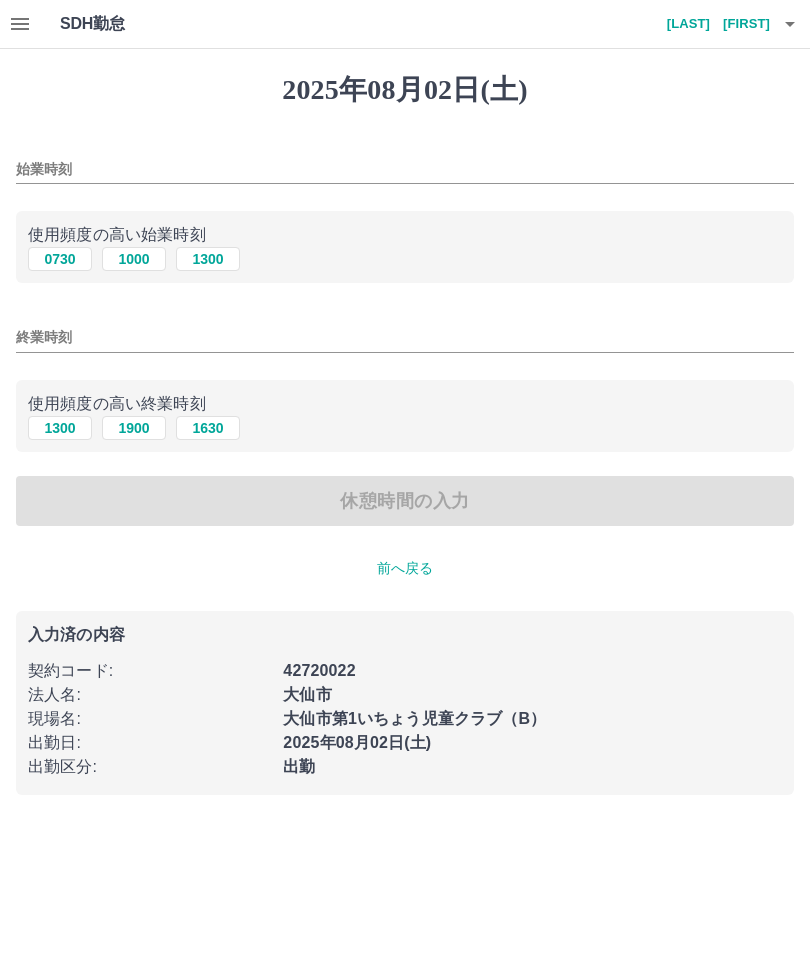 click on "使用頻度の高い始業時刻" at bounding box center [405, 235] 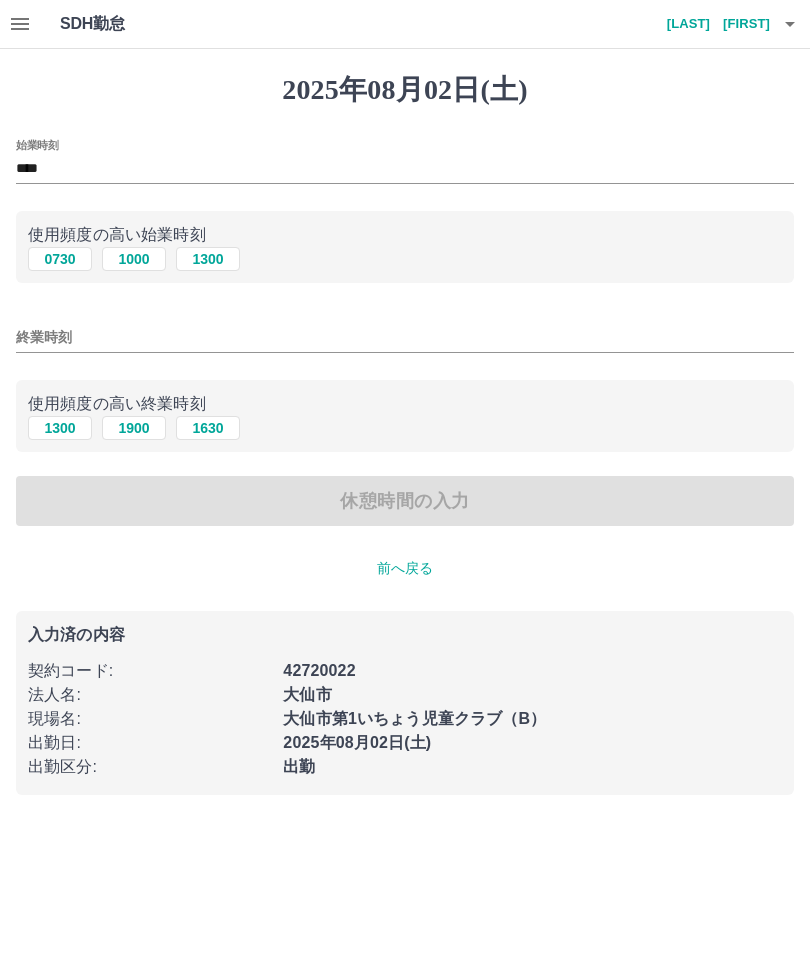 click on "終業時刻" at bounding box center (405, 337) 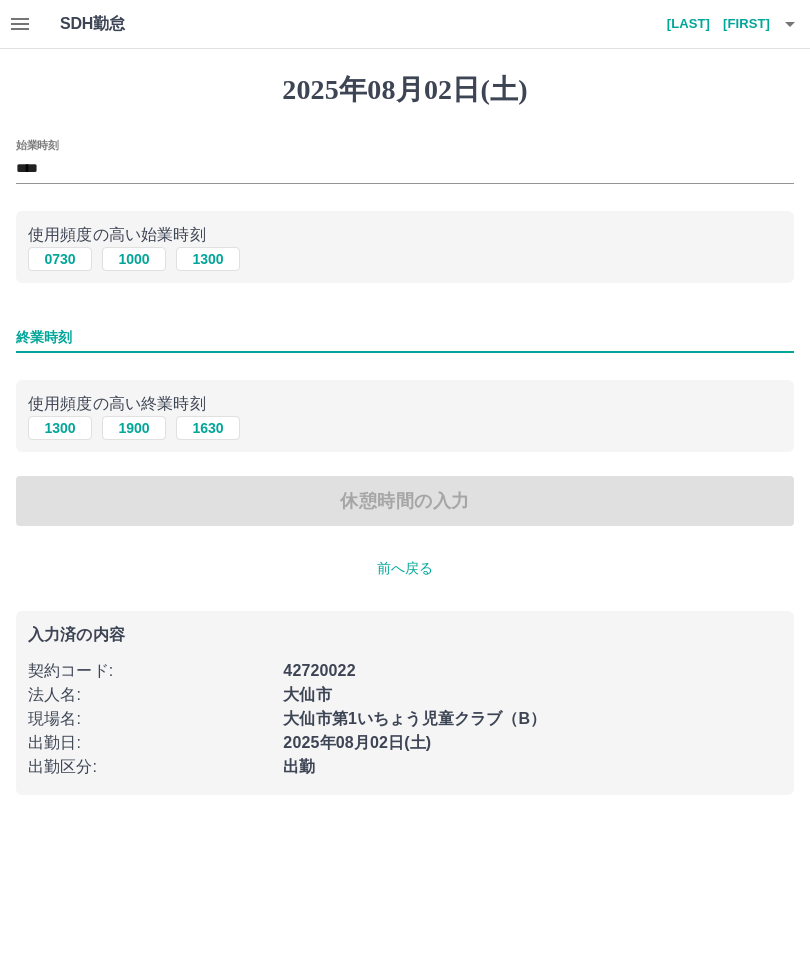 click on "1900" at bounding box center (134, 428) 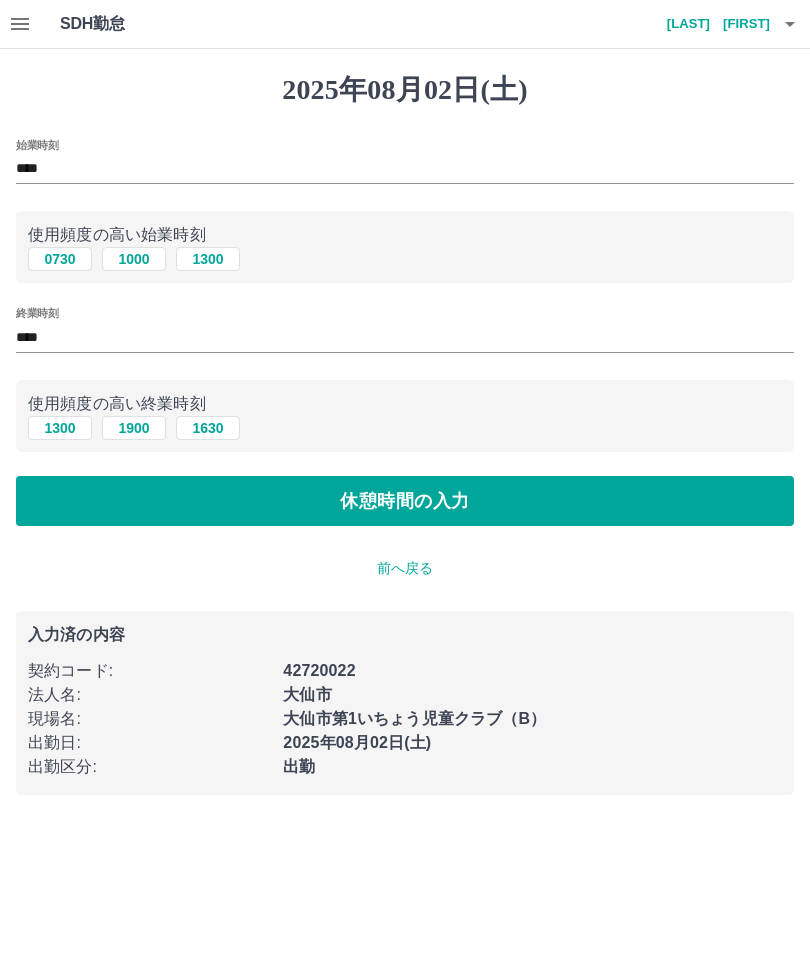 click on "休憩時間の入力" at bounding box center (405, 501) 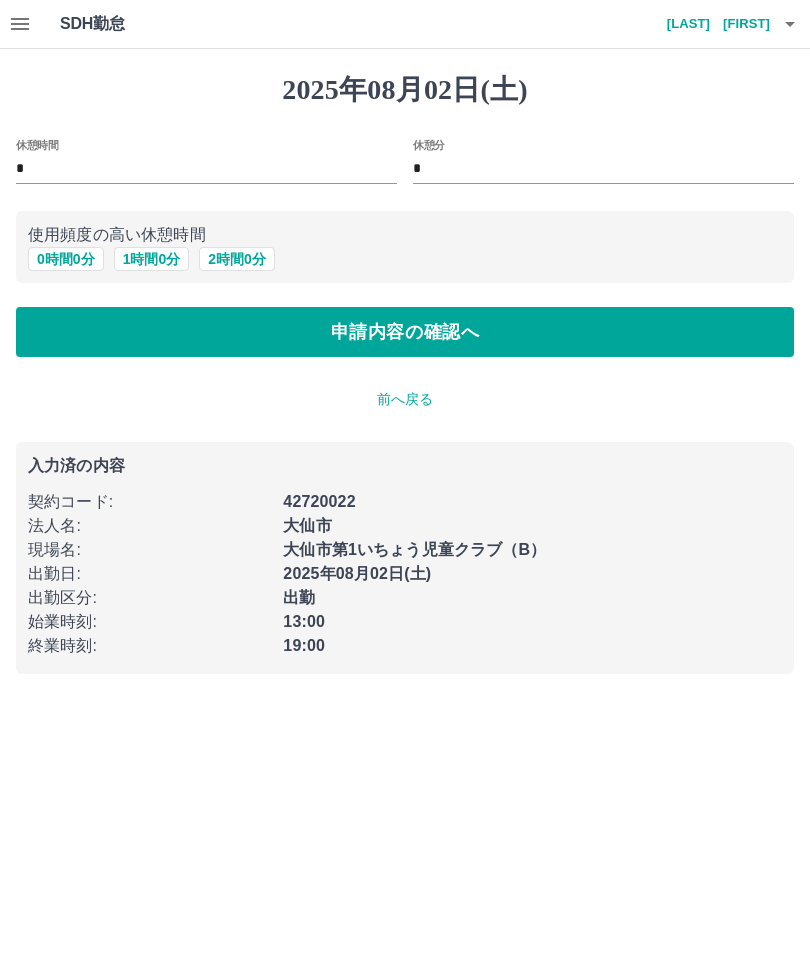 click on "申請内容の確認へ" at bounding box center (405, 332) 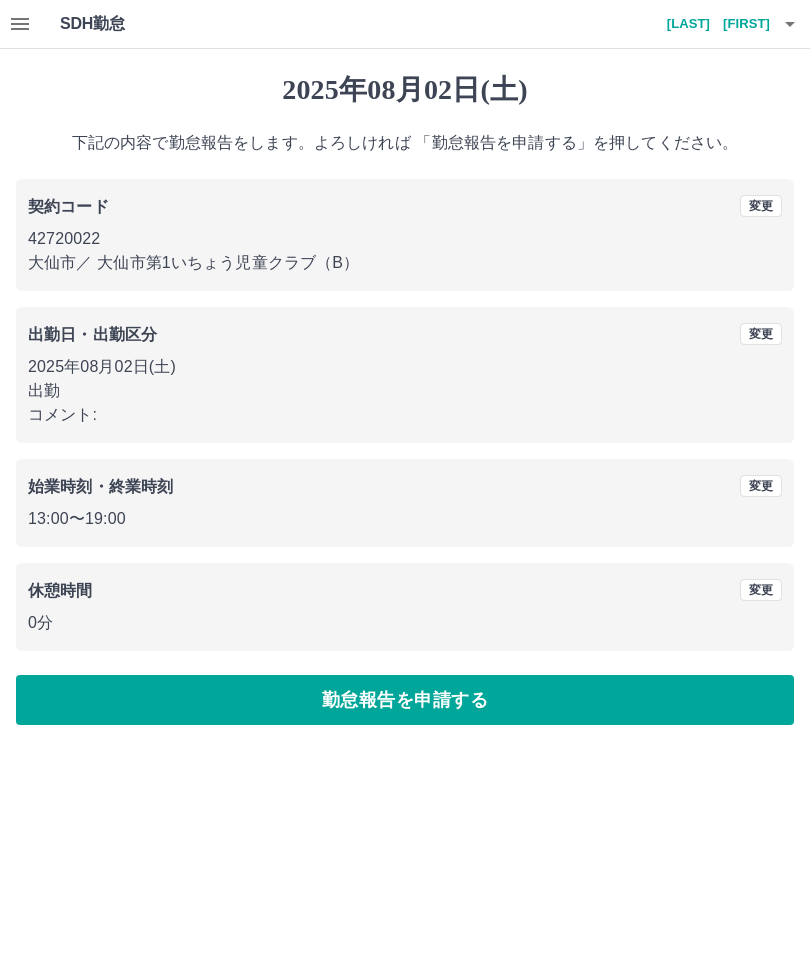 click on "勤怠報告を申請する" at bounding box center [405, 700] 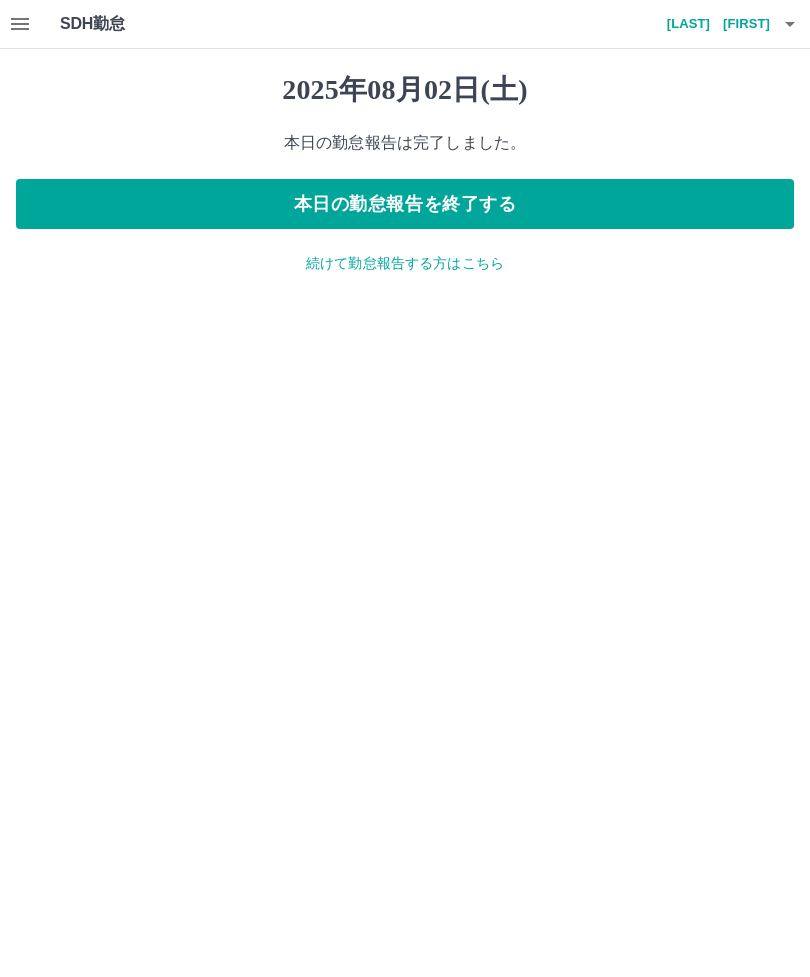 click on "本日の勤怠報告を終了する" at bounding box center (405, 204) 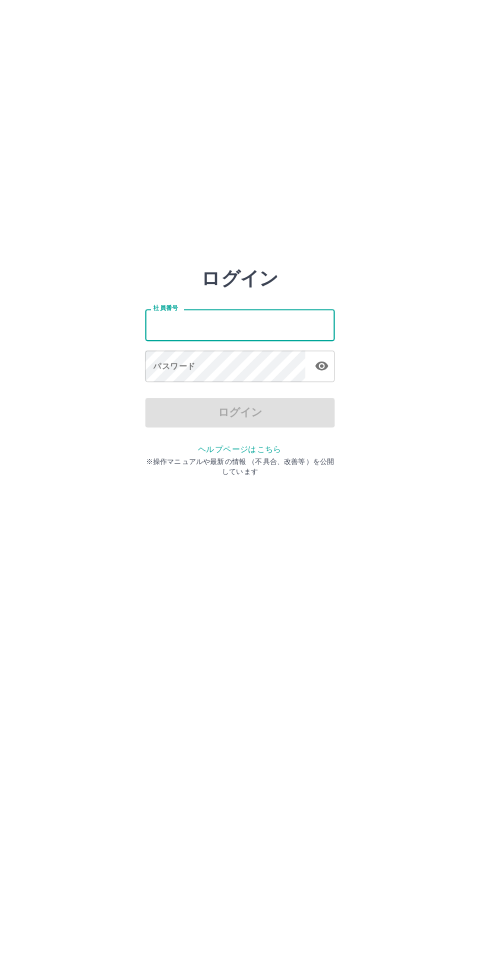 scroll, scrollTop: 0, scrollLeft: 0, axis: both 